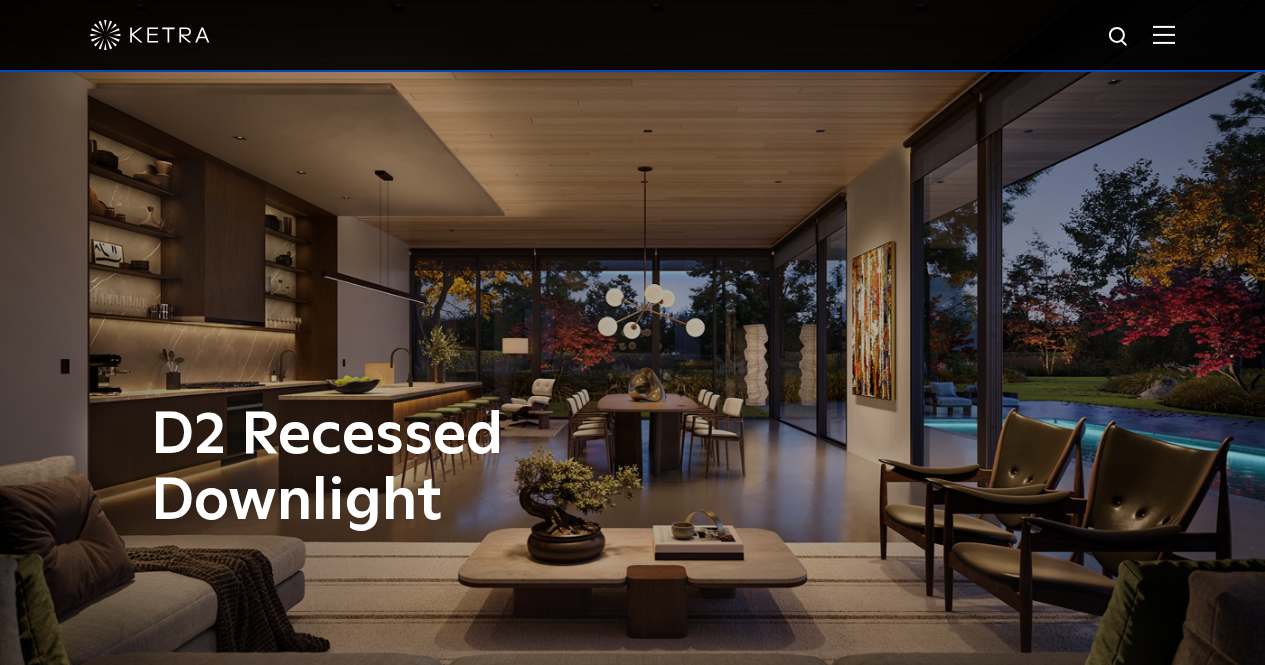 scroll, scrollTop: 3657, scrollLeft: 0, axis: vertical 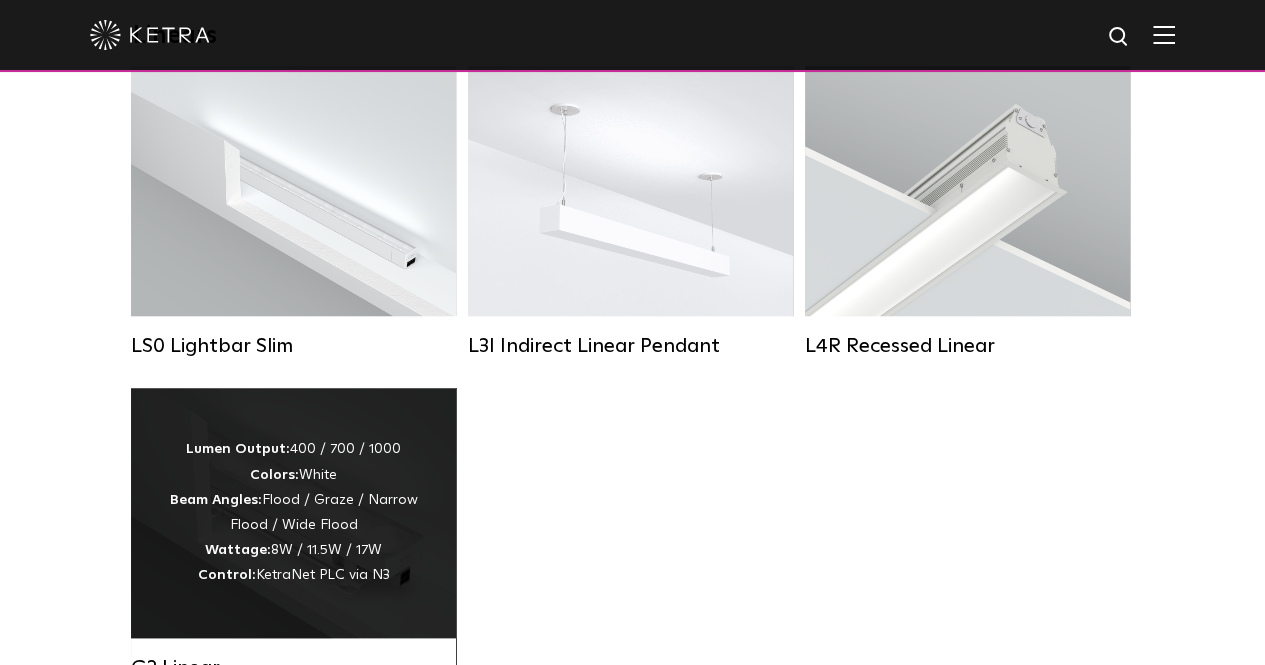 click on "Lumen Output:  400 / 700 / 1000 Colors:  White Beam Angles:  Flood / Graze / Narrow Flood / Wide Flood Wattage:  8W / 11.5W / 17W Control:  KetraNet PLC via N3" at bounding box center (293, 512) 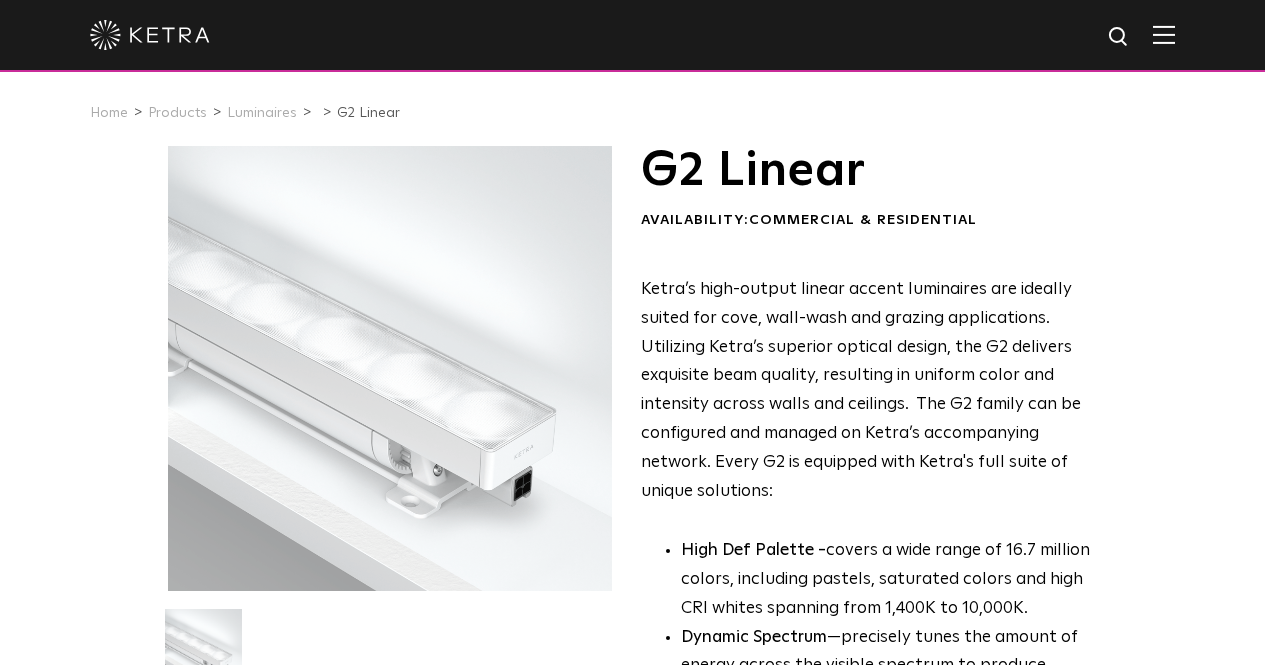 scroll, scrollTop: 779, scrollLeft: 0, axis: vertical 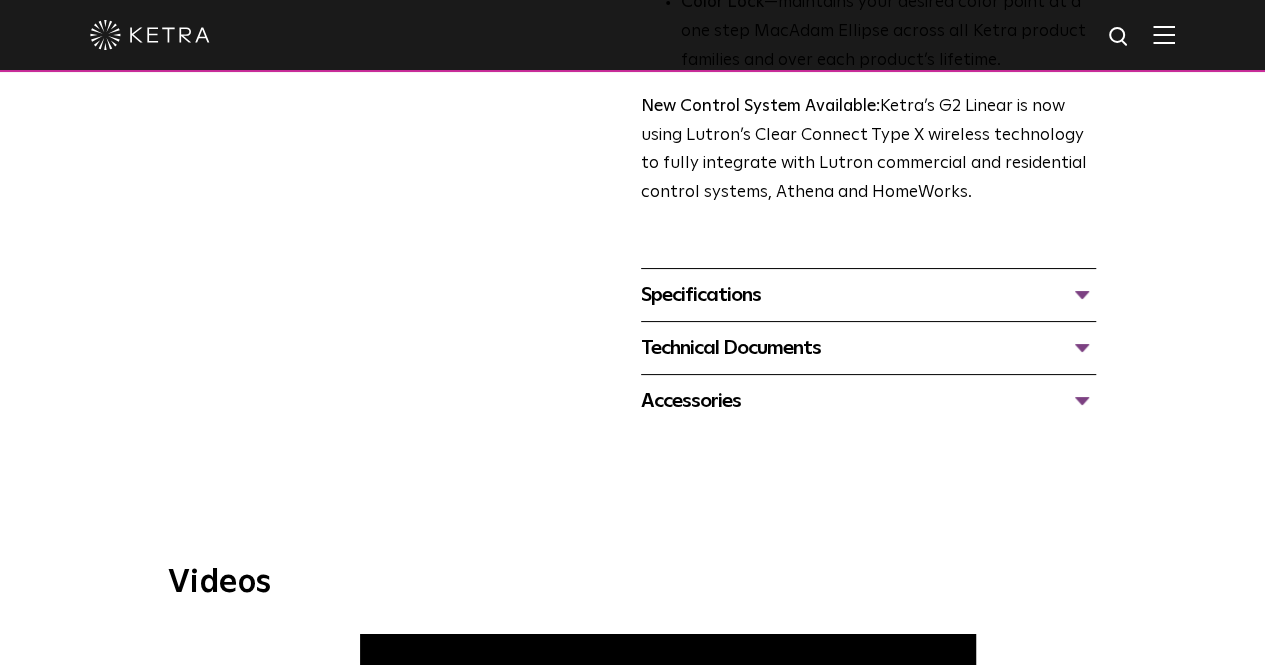 click on "Specifications" at bounding box center [868, 295] 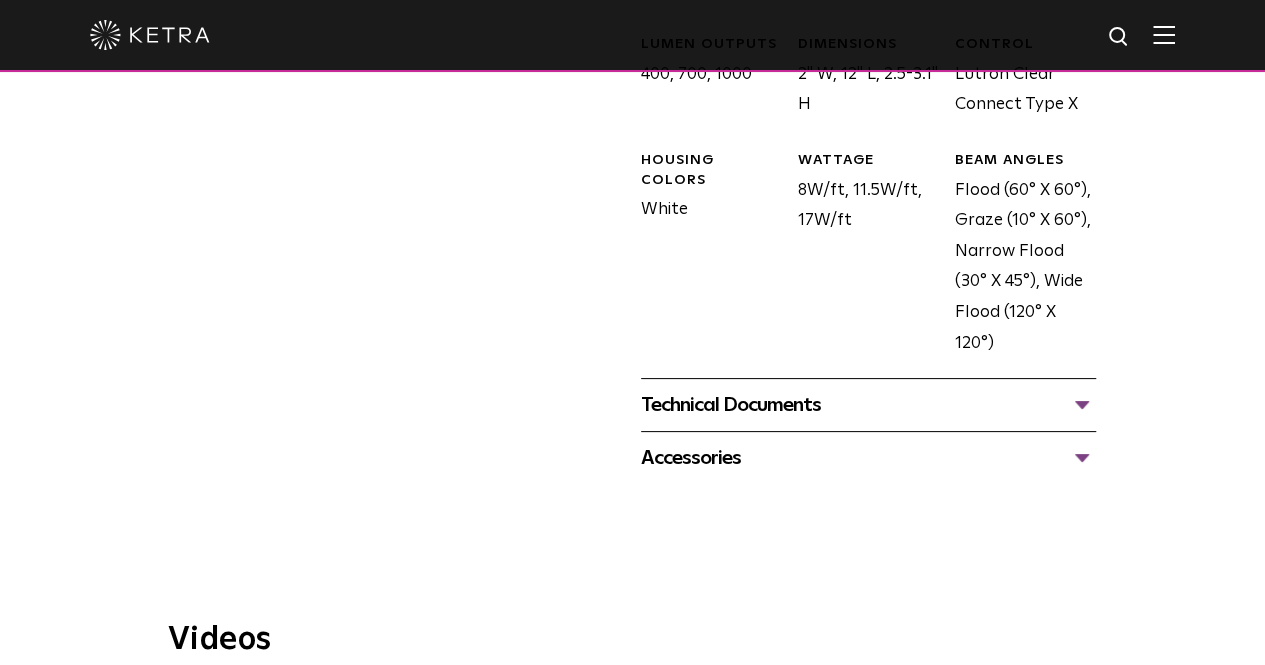 scroll, scrollTop: 1087, scrollLeft: 0, axis: vertical 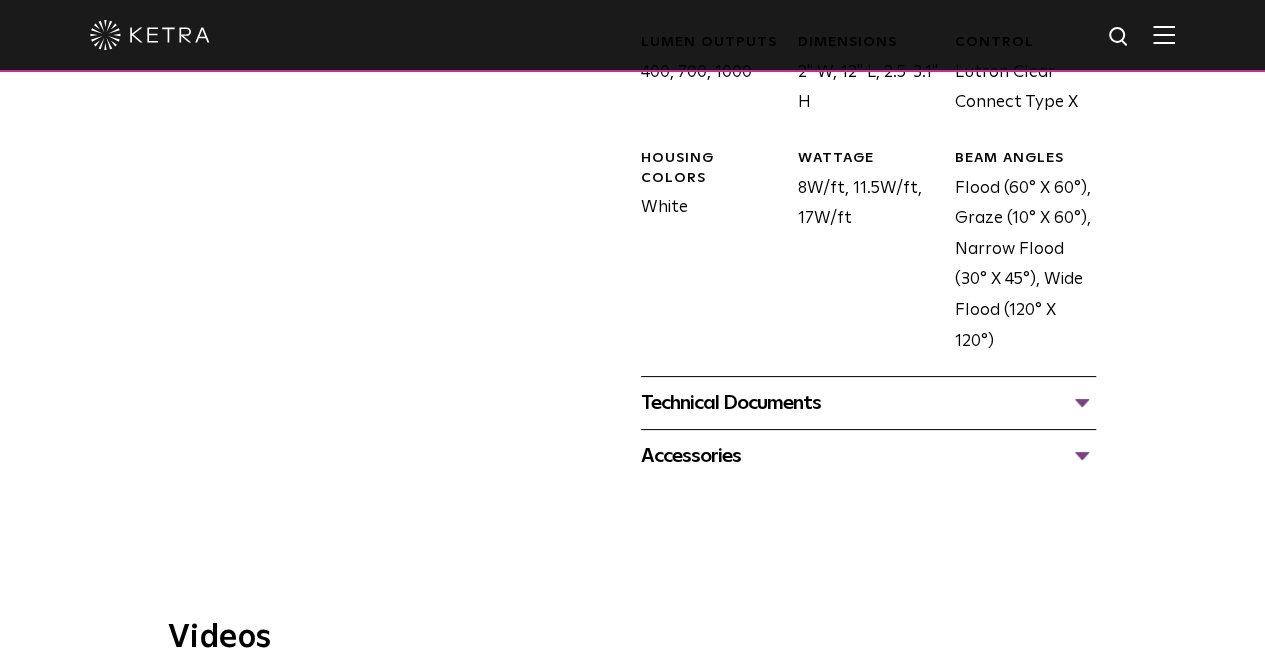 click on "Technical Documents" at bounding box center [868, 403] 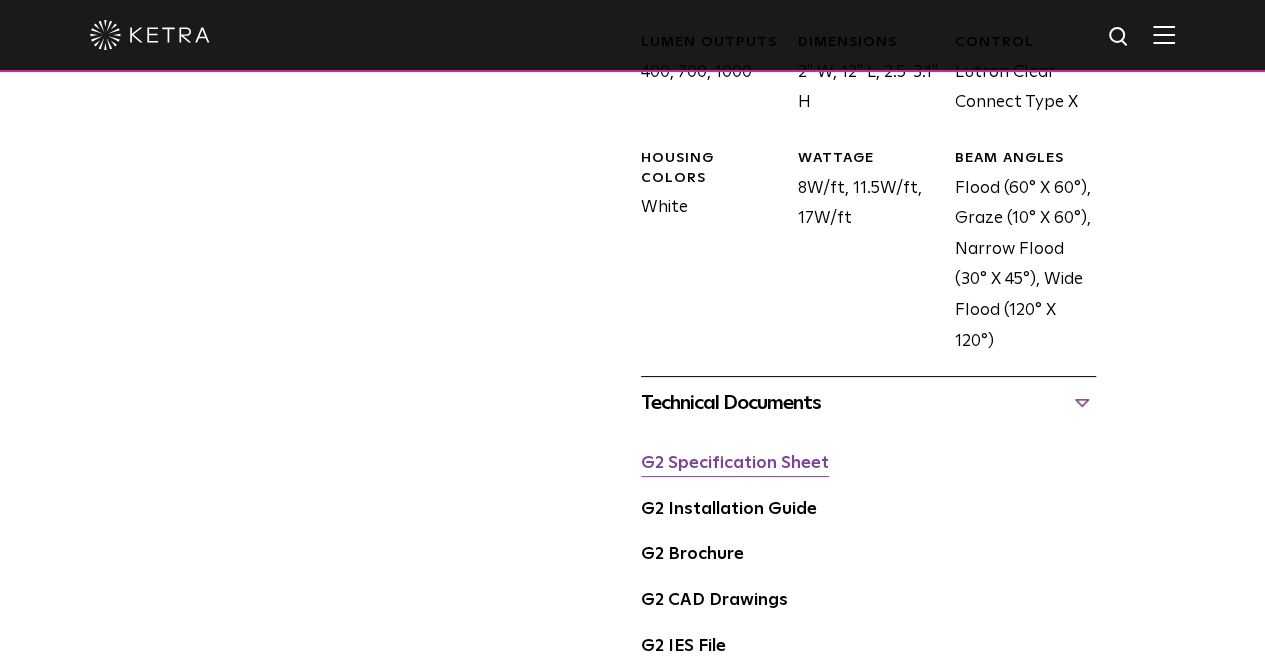 click on "G2 Specification Sheet" at bounding box center [735, 463] 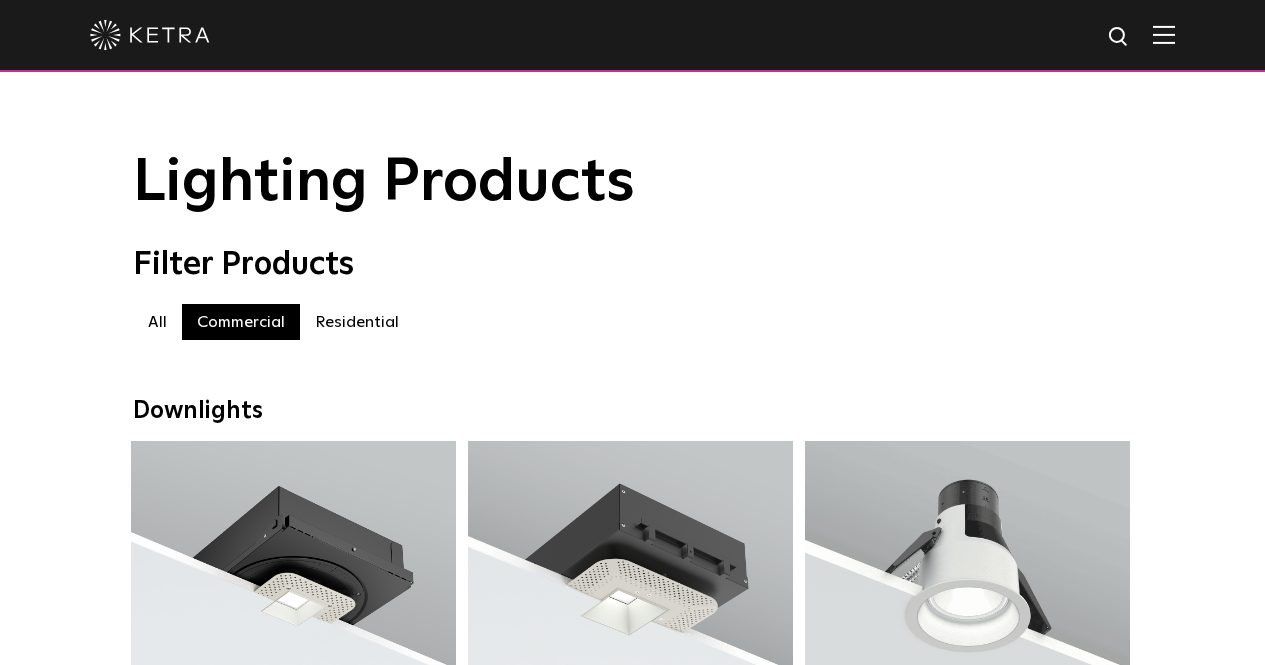 scroll, scrollTop: 1308, scrollLeft: 0, axis: vertical 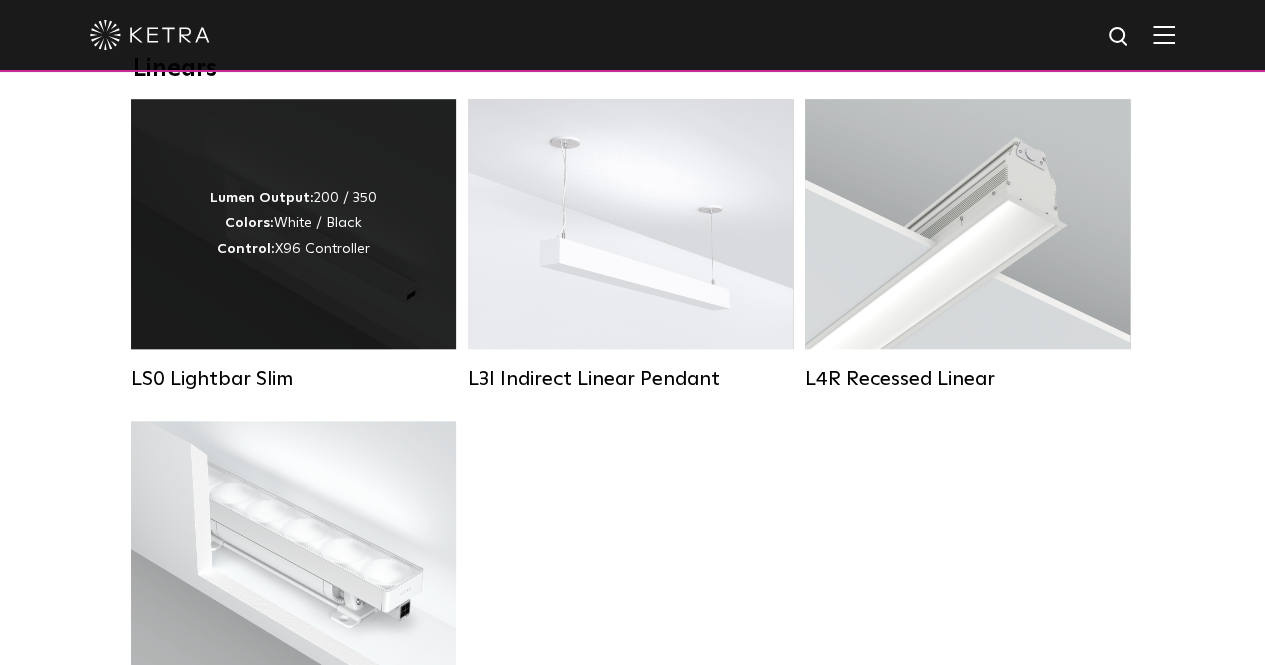click on "Lumen Output:  200 / 350 Colors:  White / Black Control:  X96 Controller" at bounding box center [293, 224] 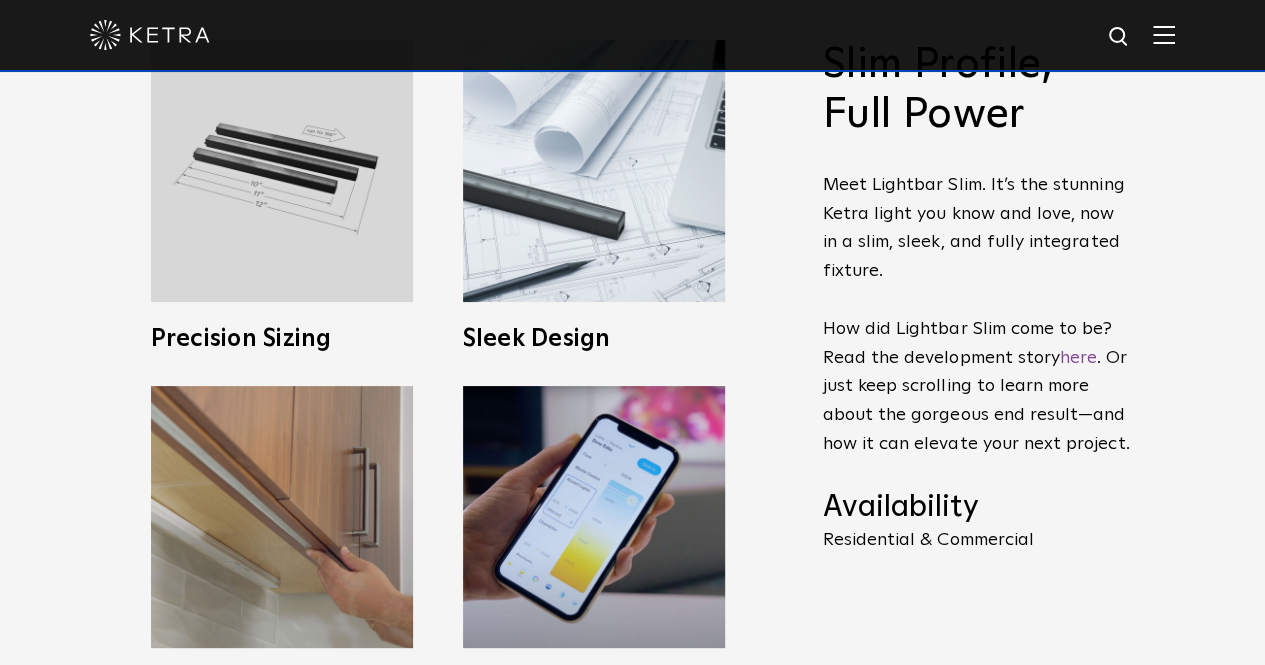 scroll, scrollTop: 811, scrollLeft: 0, axis: vertical 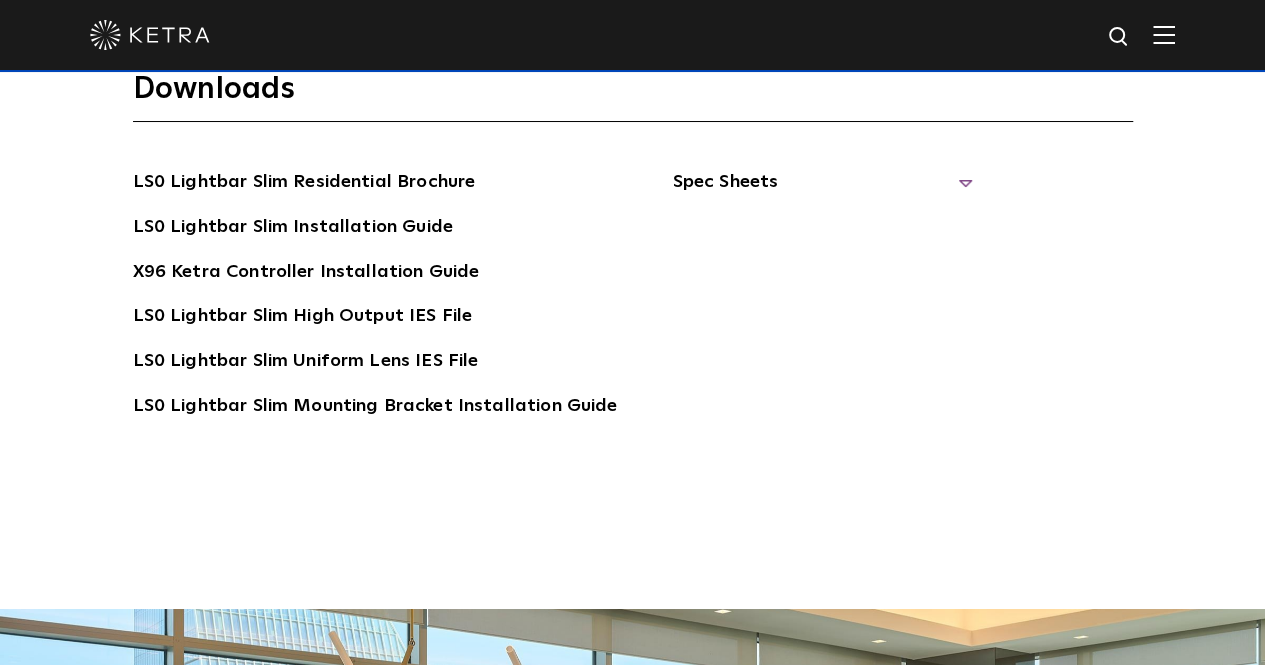click on "Spec Sheets" at bounding box center (822, 190) 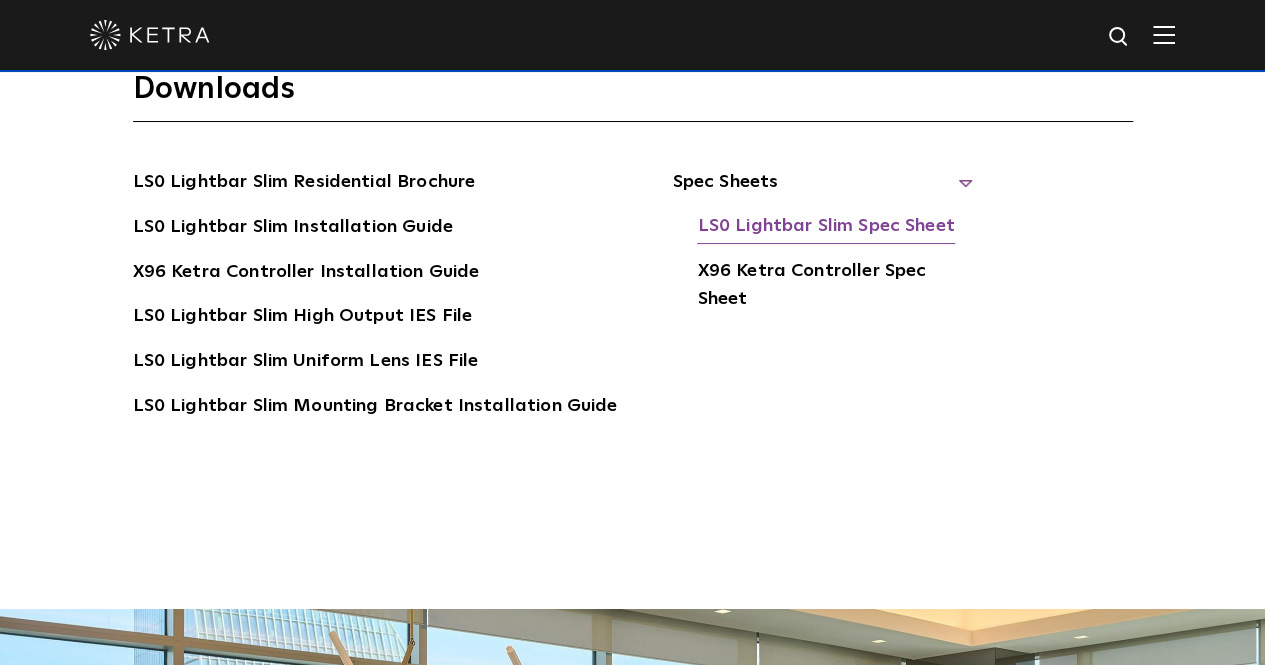 click on "LS0 Lightbar Slim Spec Sheet" at bounding box center [825, 228] 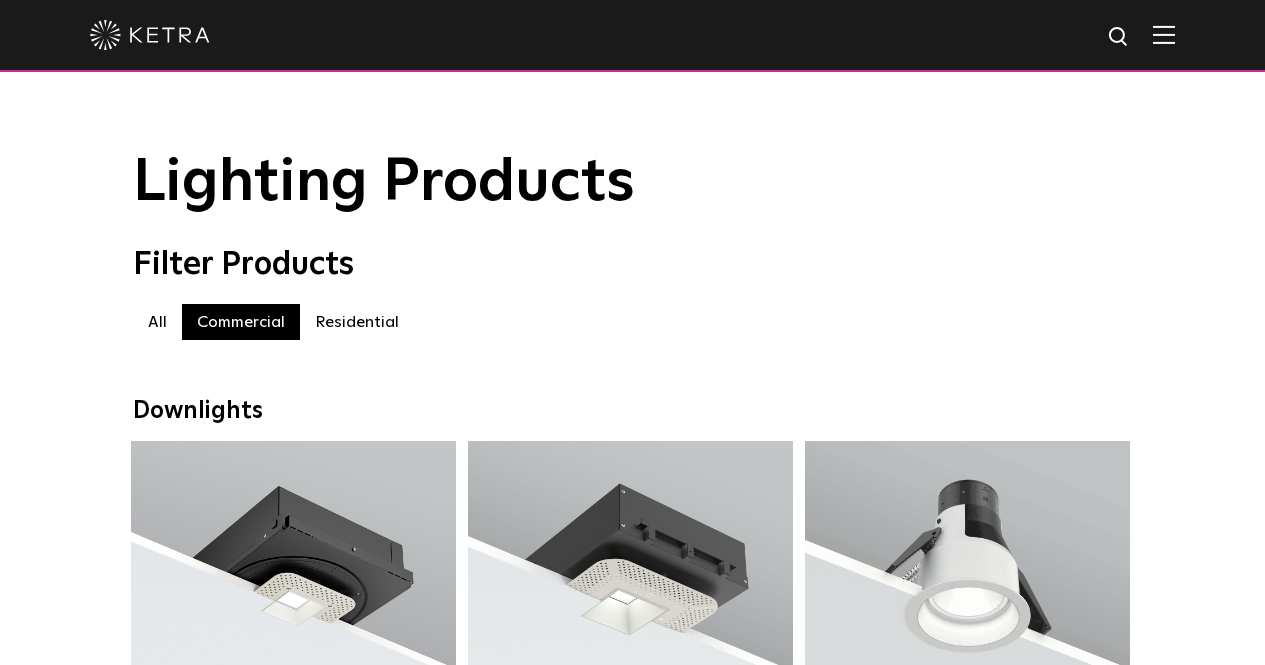 scroll, scrollTop: 745, scrollLeft: 0, axis: vertical 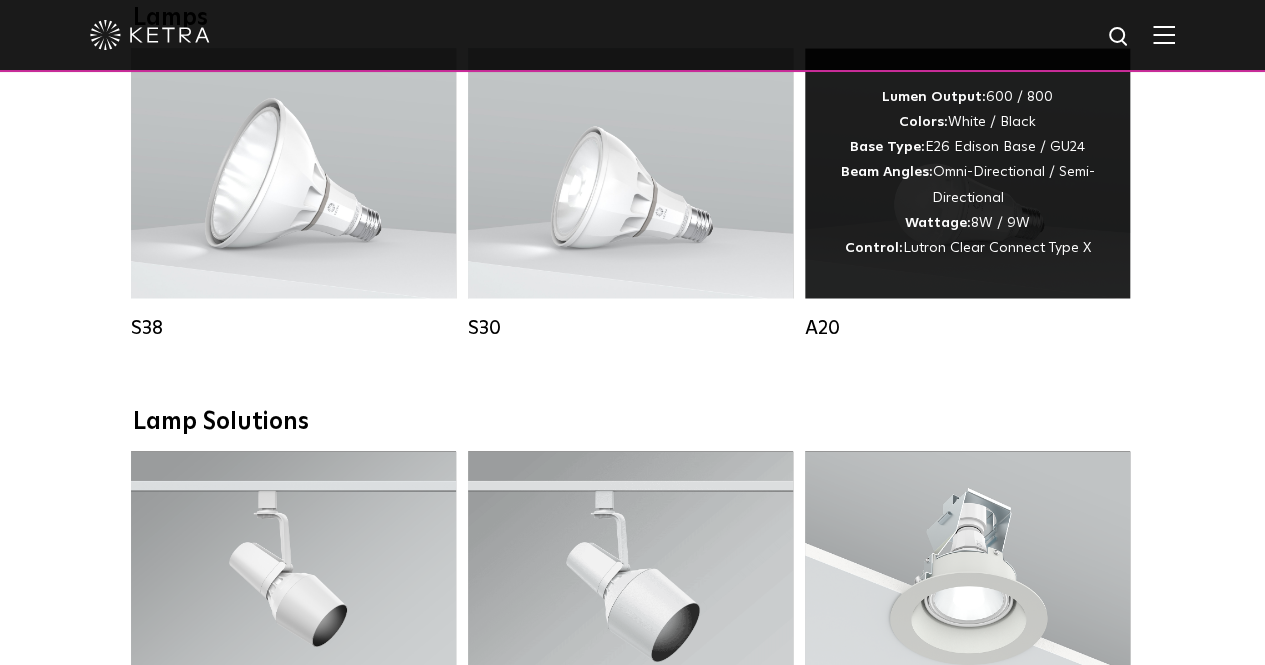 click on "Lumen Output:  600 / 800 Colors:  White / Black Base Type:  E26 Edison Base / GU24 Beam Angles:  Omni-Directional / Semi-Directional Wattage:  8W / 9W Control:  Lutron Clear Connect Type X" at bounding box center (967, 173) 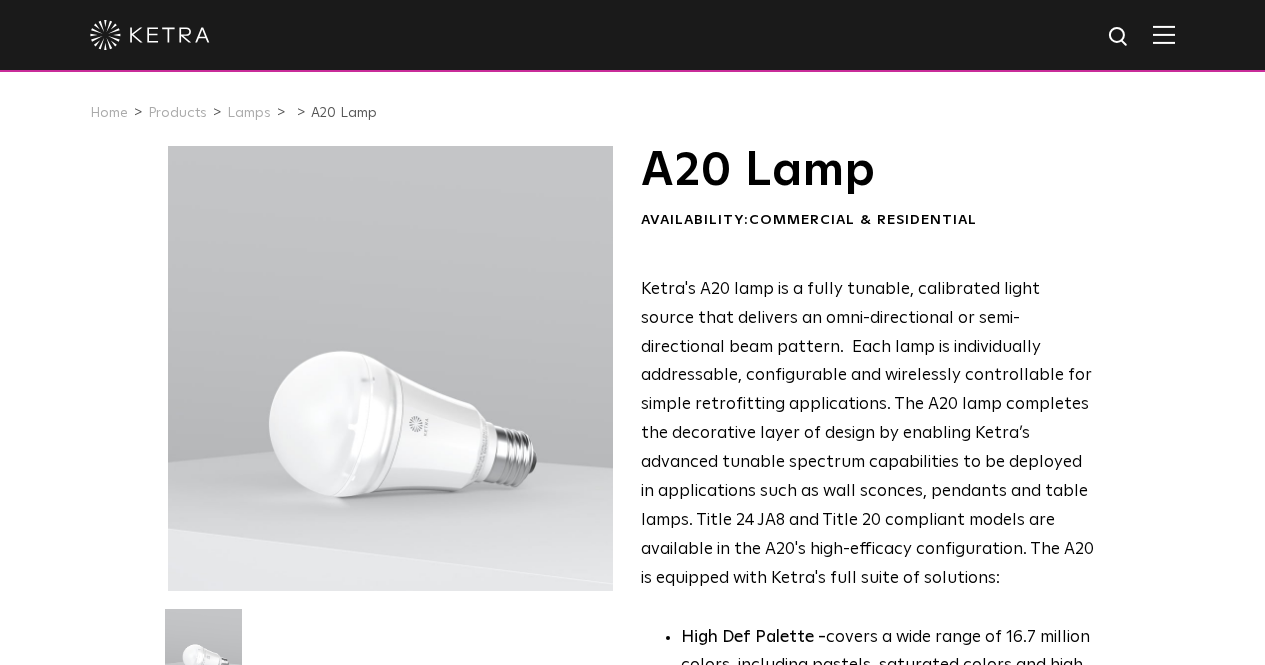 scroll, scrollTop: 0, scrollLeft: 0, axis: both 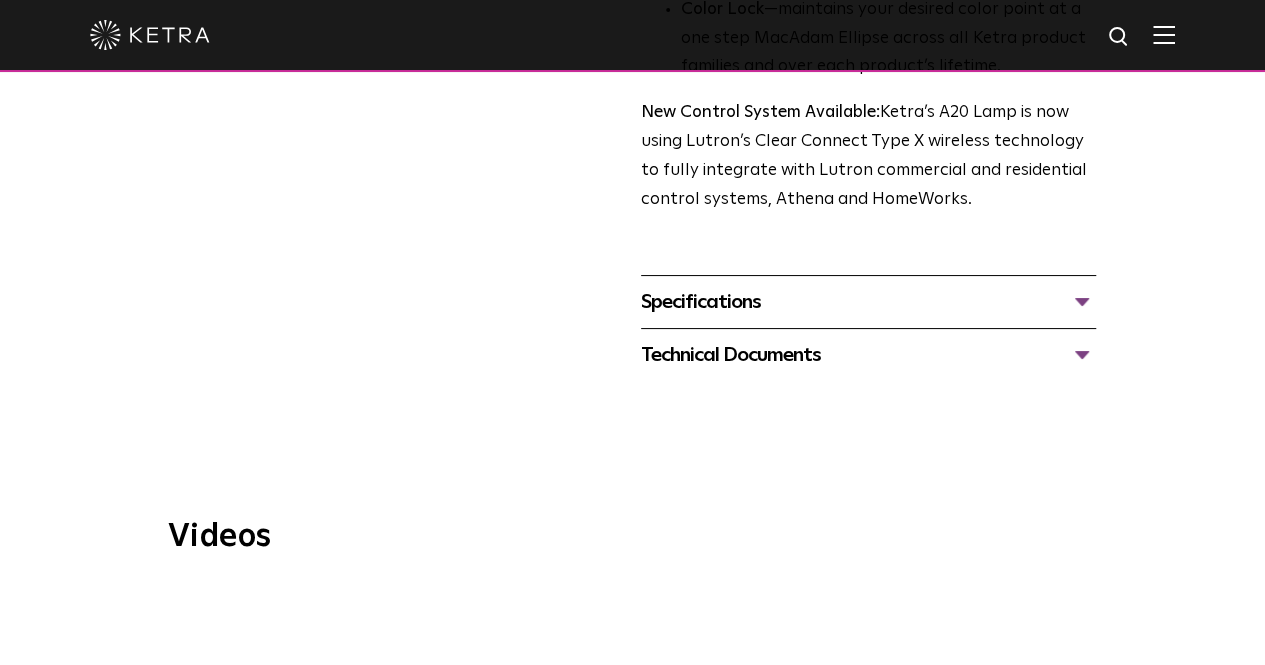 click on "Videos
Previous
WELL Certified: Delos HQ
Ketra at Bodyrok Fitness Studio
Next" at bounding box center (632, 840) 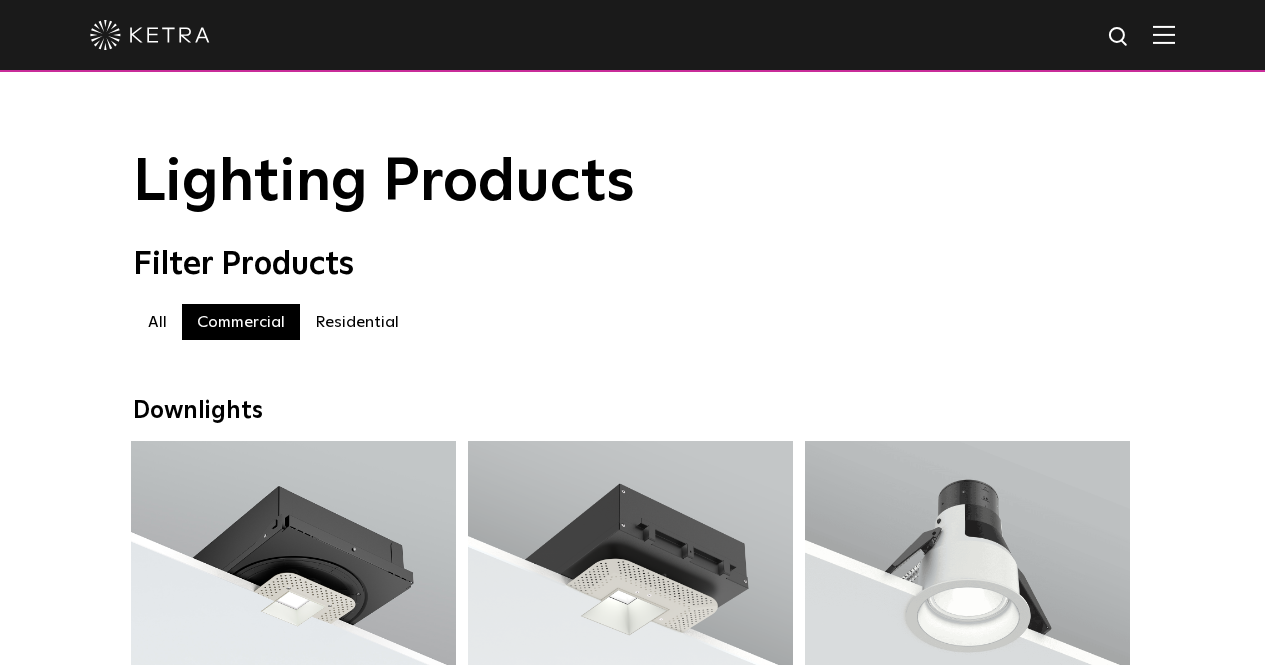 scroll, scrollTop: 2526, scrollLeft: 0, axis: vertical 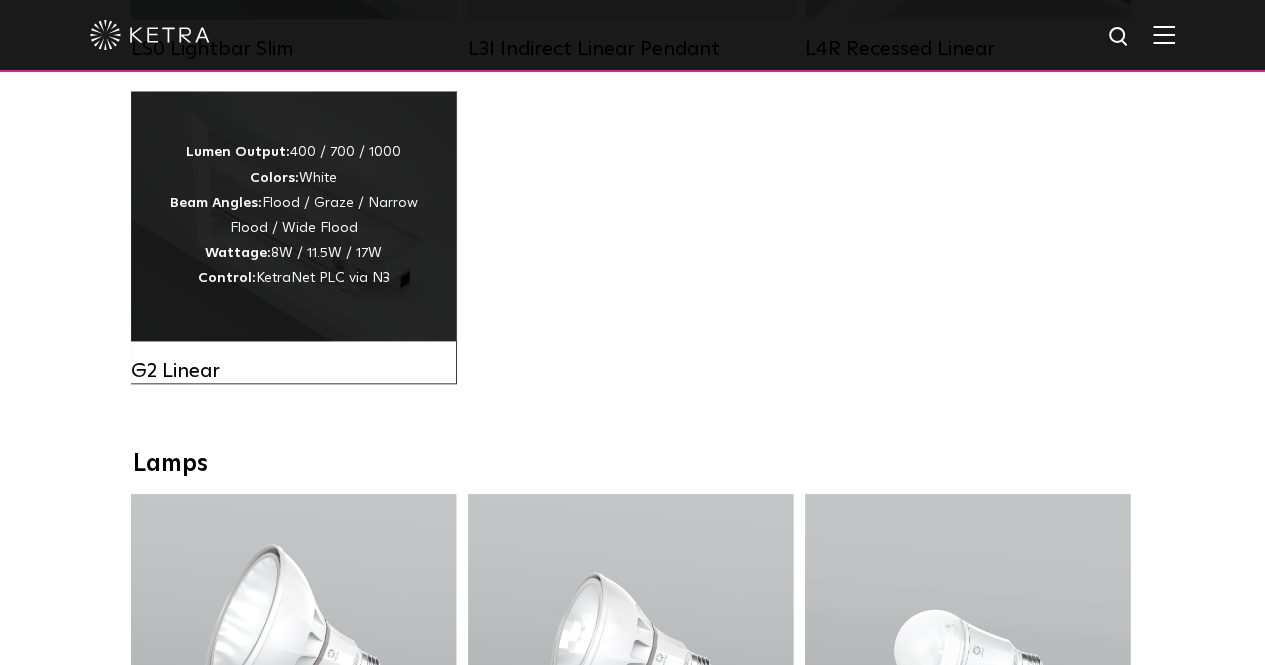 click on "Lumen Output:  400 / 700 / 1000 Colors:  White Beam Angles:  Flood / Graze / Narrow Flood / Wide Flood Wattage:  8W / 11.5W / 17W Control:  KetraNet PLC via N3" at bounding box center (293, 215) 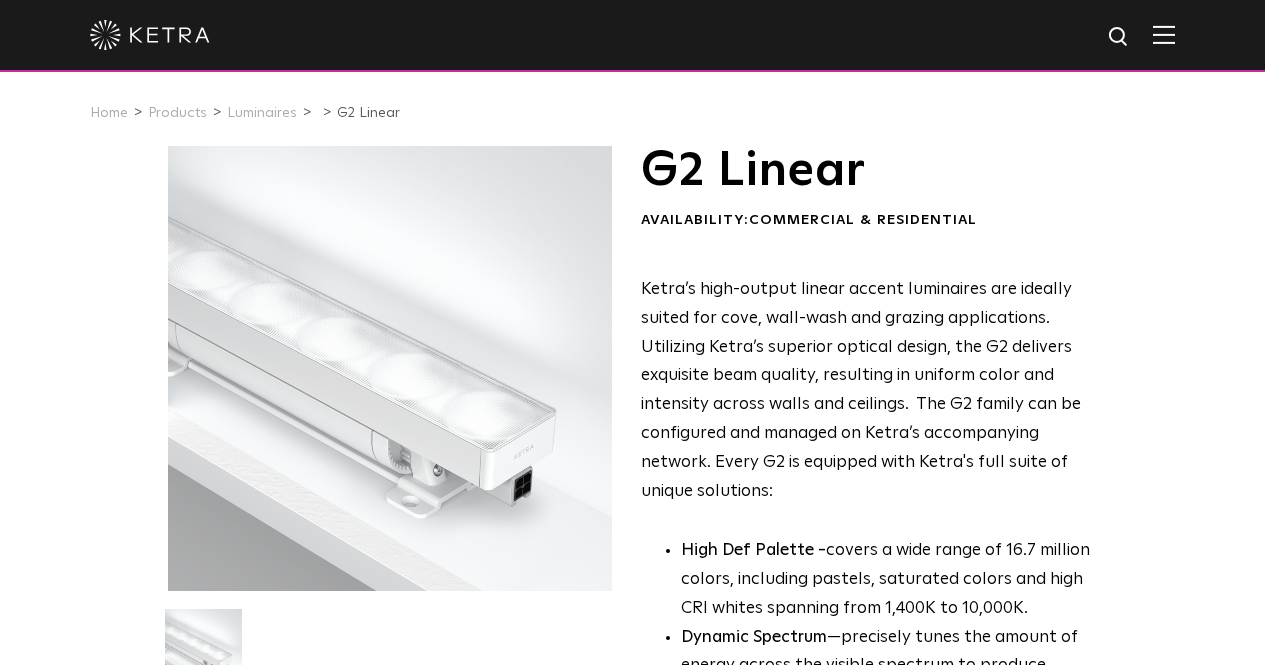 scroll, scrollTop: 0, scrollLeft: 0, axis: both 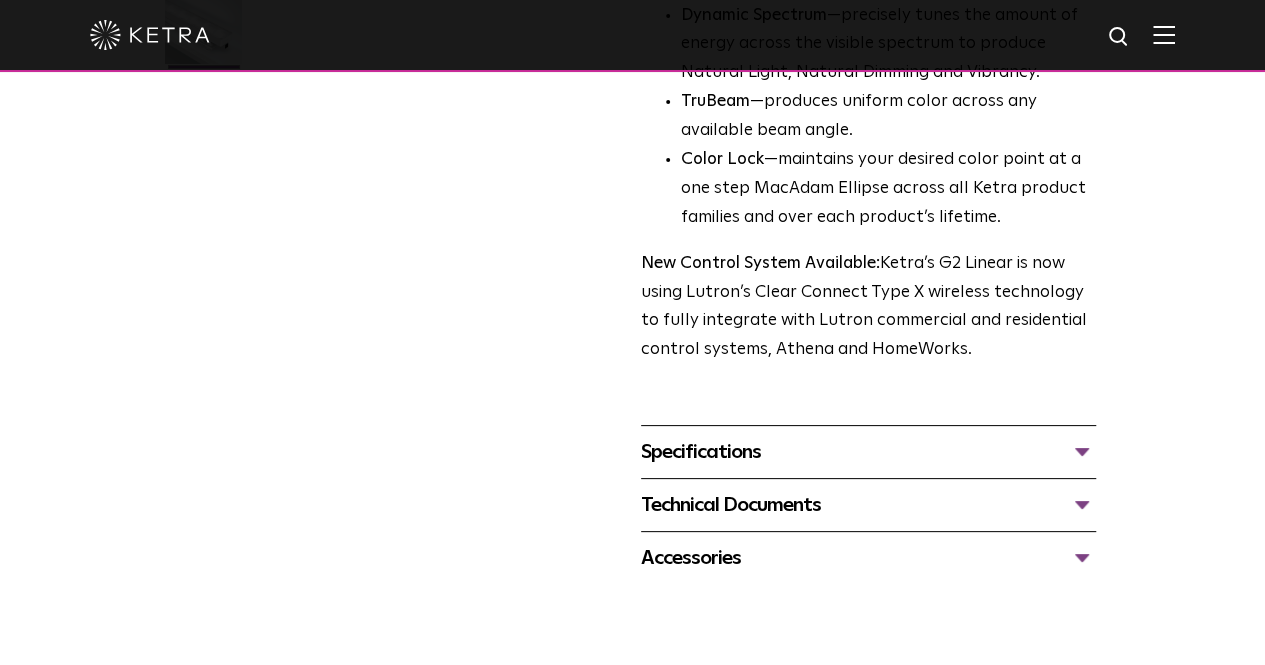 click on "Technical Documents" at bounding box center (868, 505) 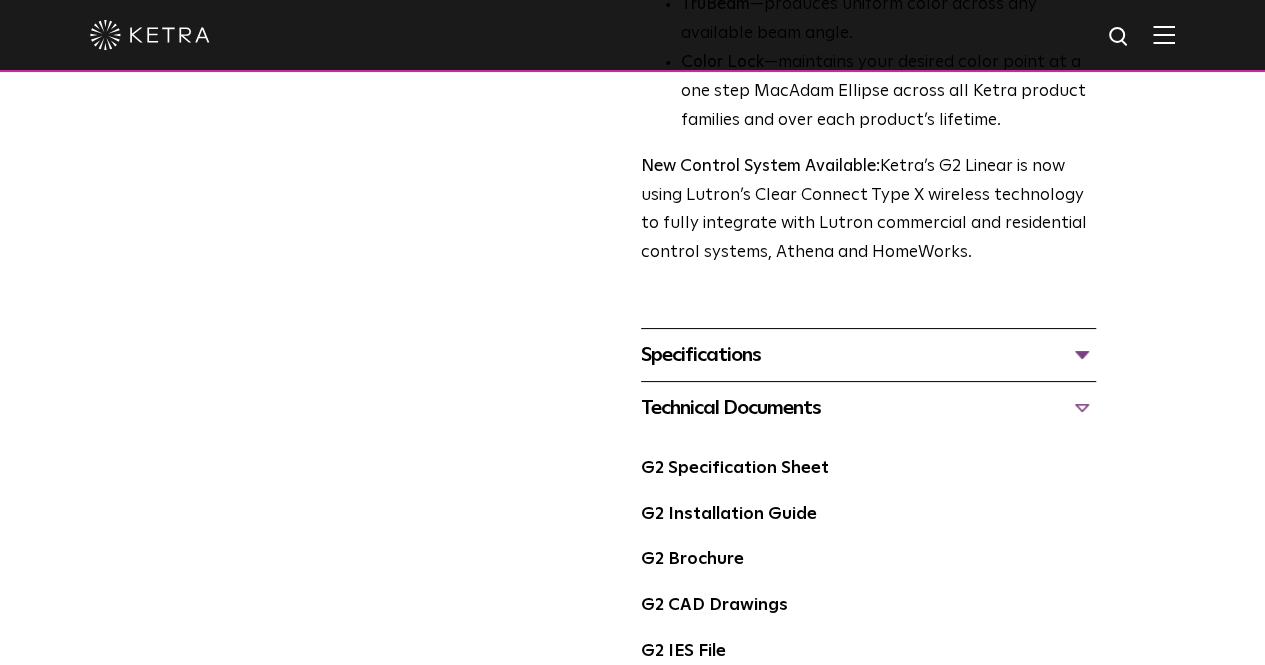 scroll, scrollTop: 720, scrollLeft: 0, axis: vertical 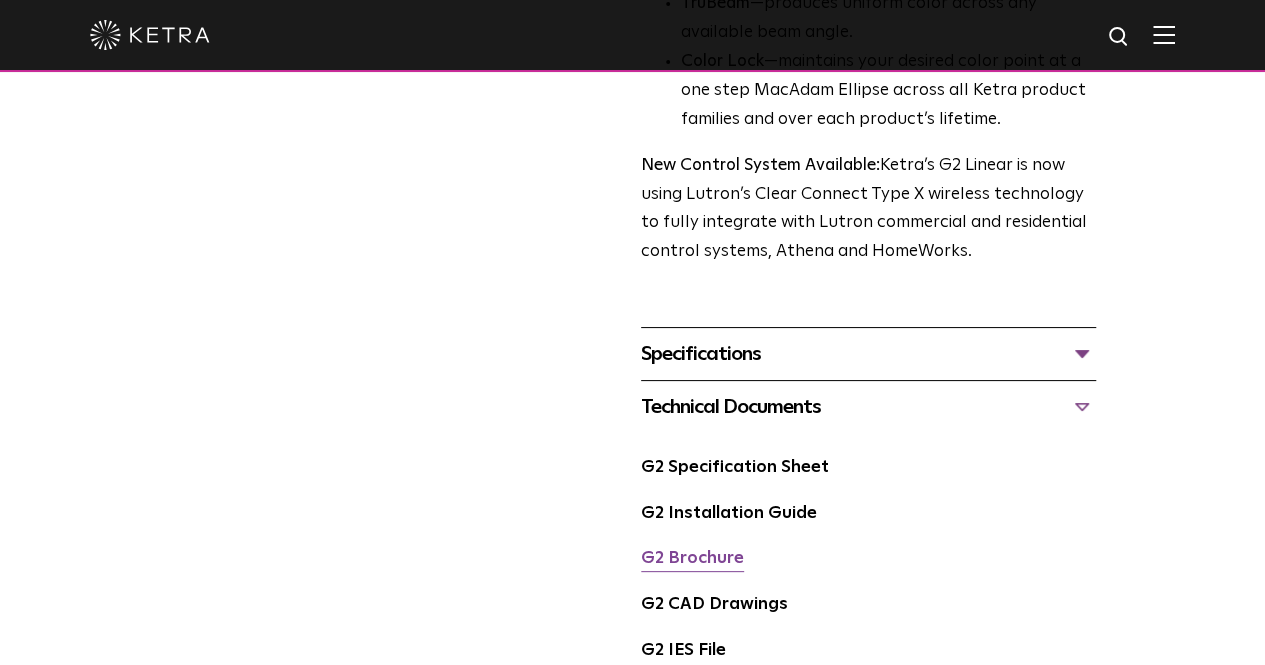 click on "G2 Brochure" at bounding box center (692, 558) 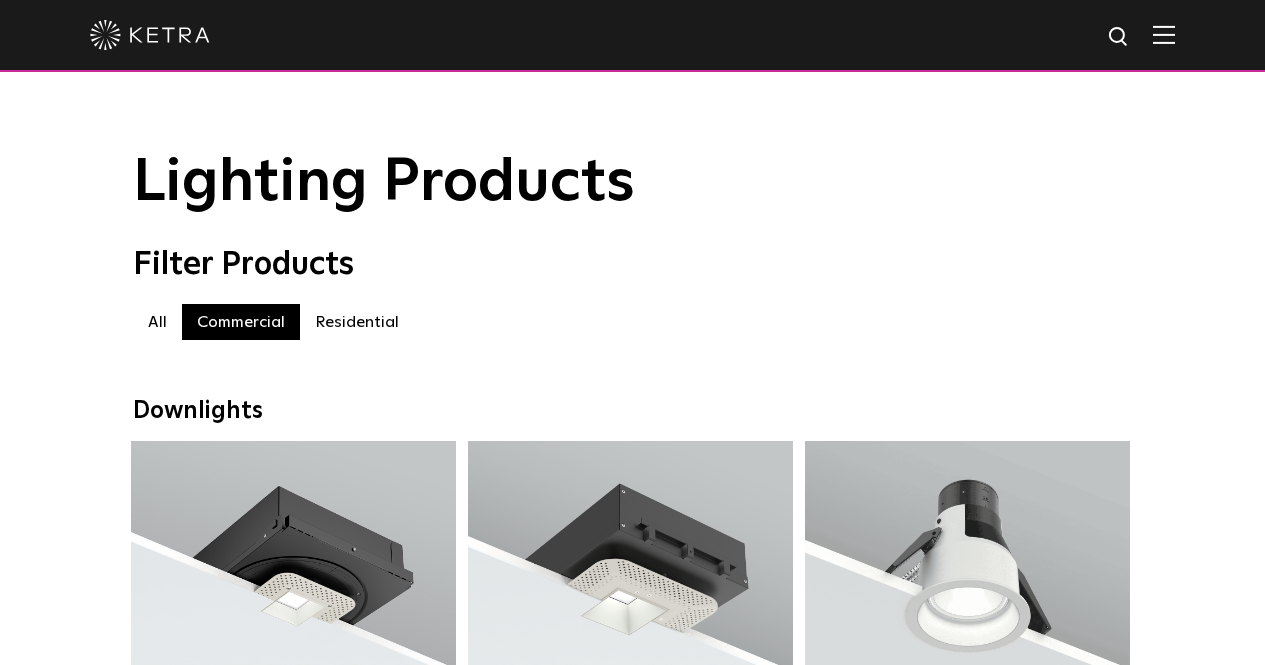 scroll, scrollTop: 1604, scrollLeft: 0, axis: vertical 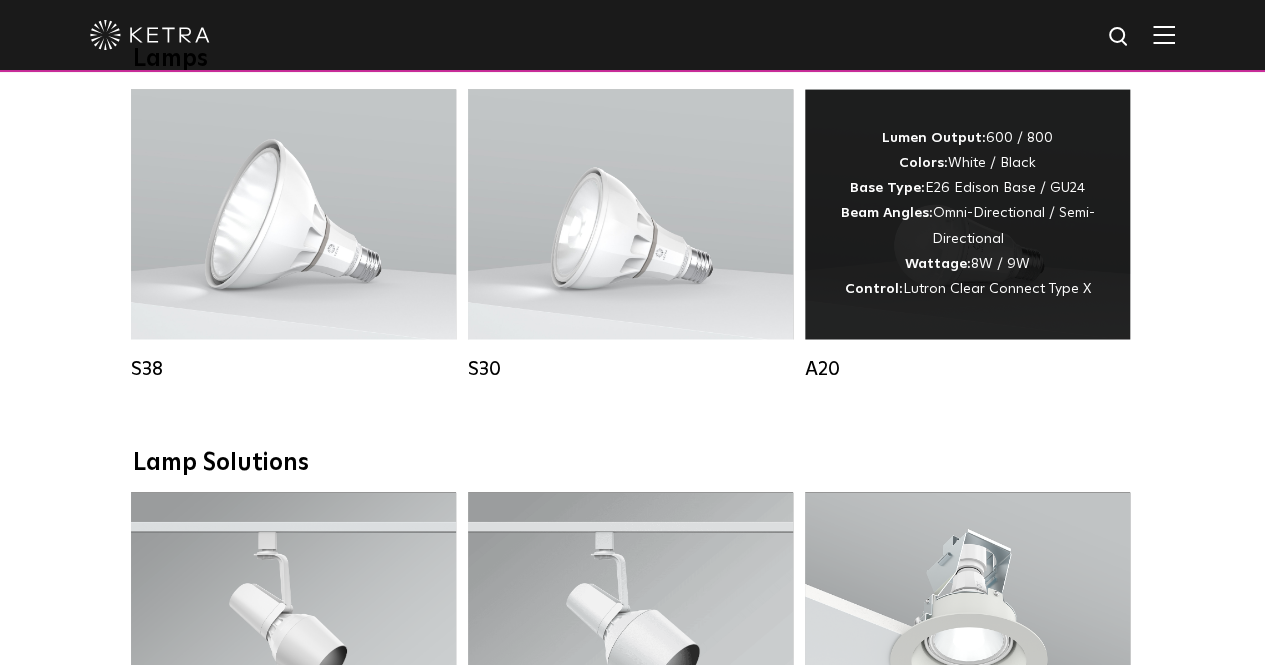 click on "Lumen Output:  600 / 800 Colors:  White / Black Base Type:  E26 Edison Base / GU24 Beam Angles:  Omni-Directional / Semi-Directional Wattage:  8W / 9W Control:  Lutron Clear Connect Type X" at bounding box center (967, 214) 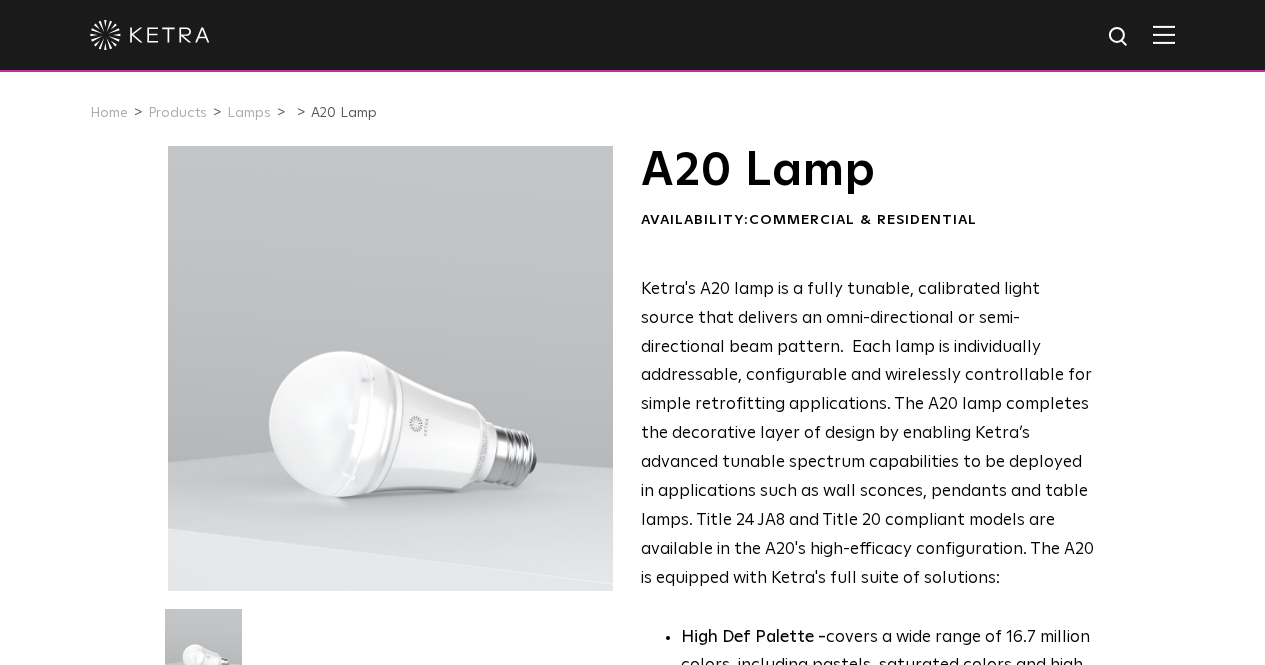 scroll, scrollTop: 0, scrollLeft: 0, axis: both 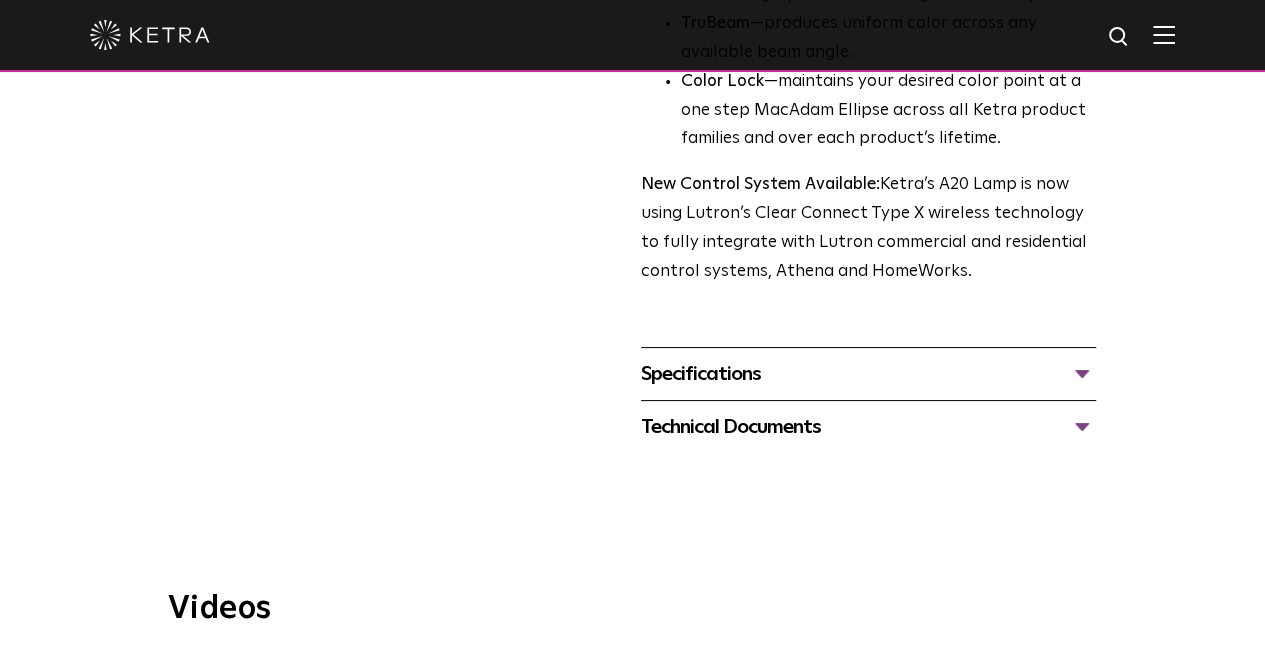 click on "Specifications" at bounding box center [868, 374] 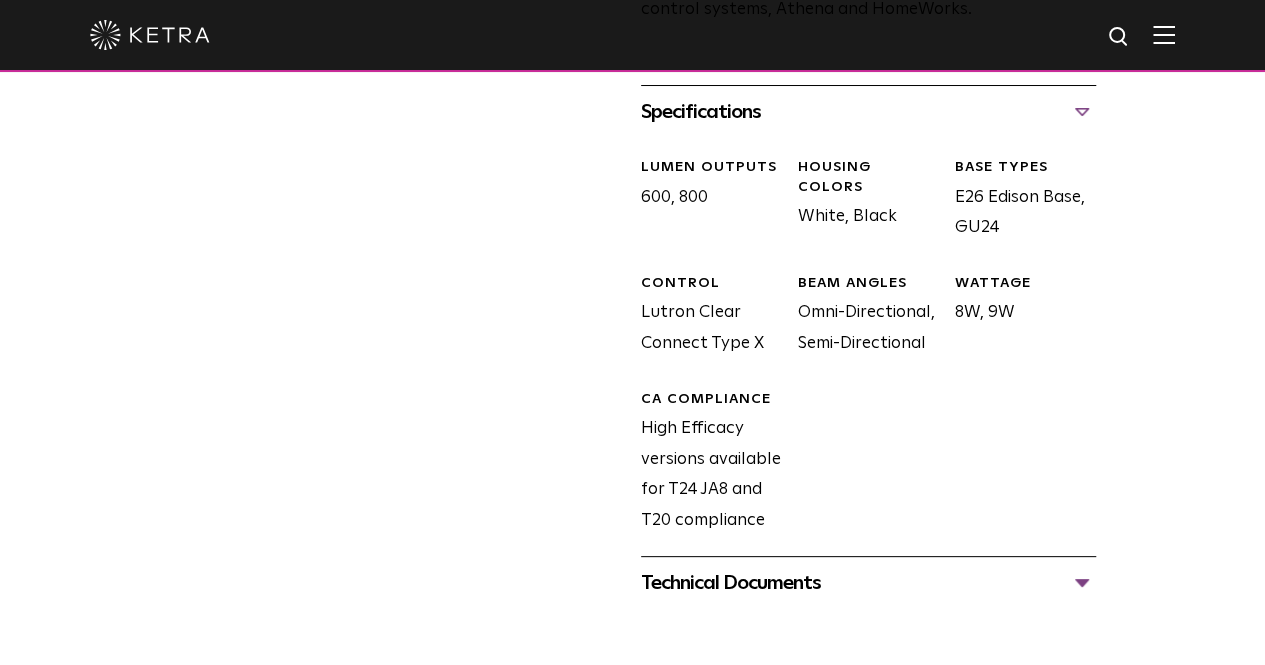 scroll, scrollTop: 1081, scrollLeft: 0, axis: vertical 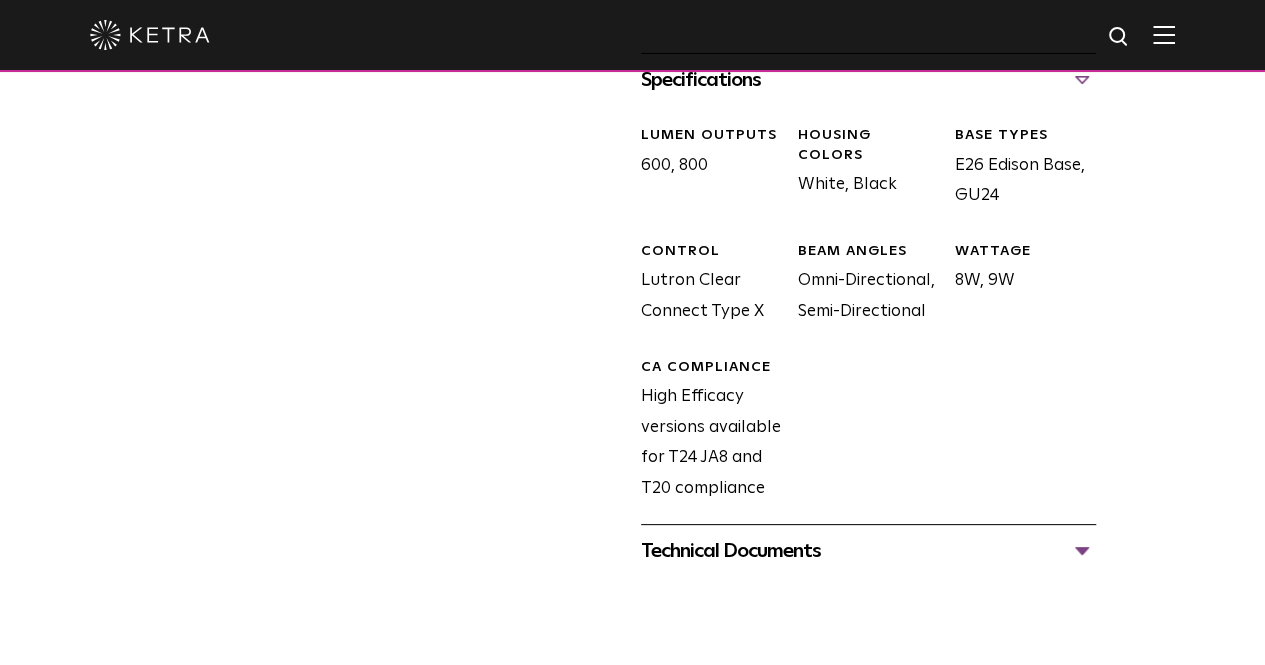 click on "Technical Documents" at bounding box center (868, 551) 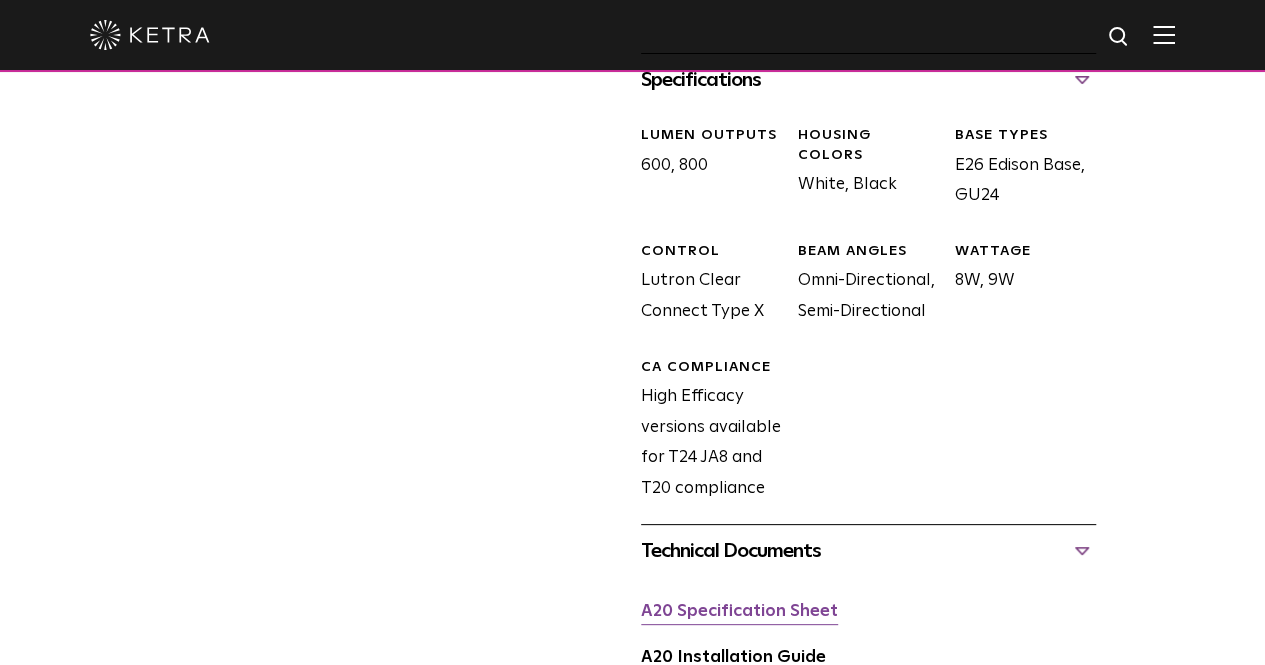 scroll, scrollTop: 1187, scrollLeft: 0, axis: vertical 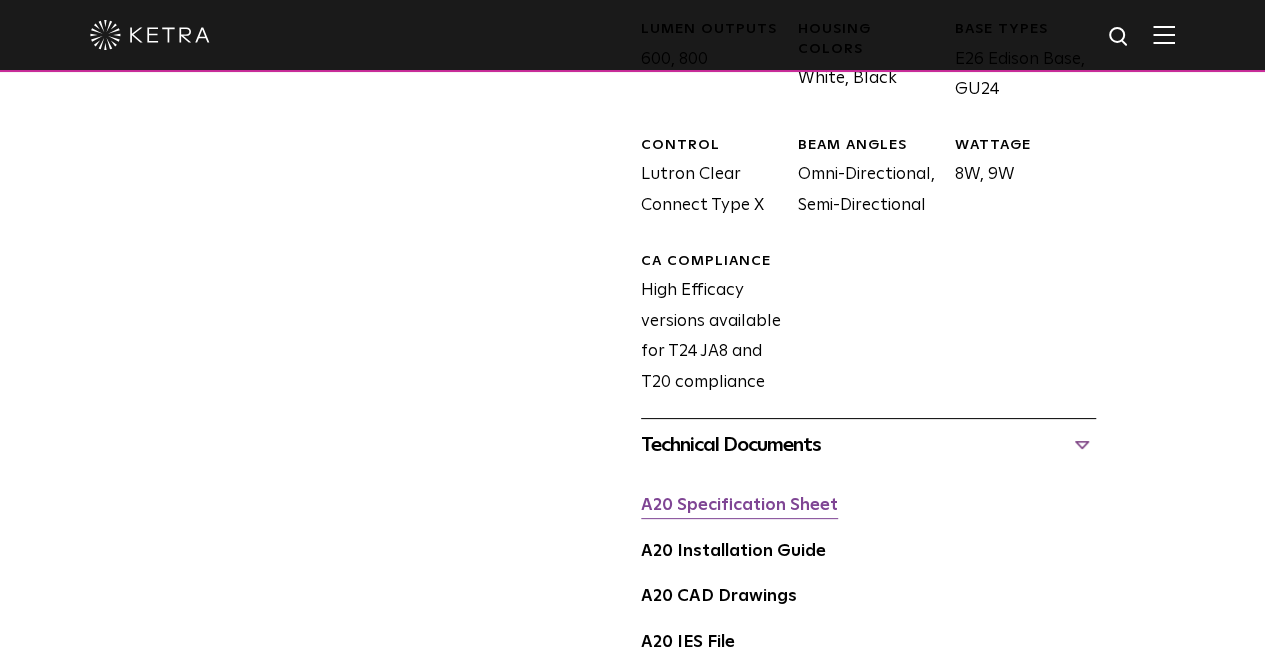 click on "A20 Specification Sheet" at bounding box center [739, 505] 